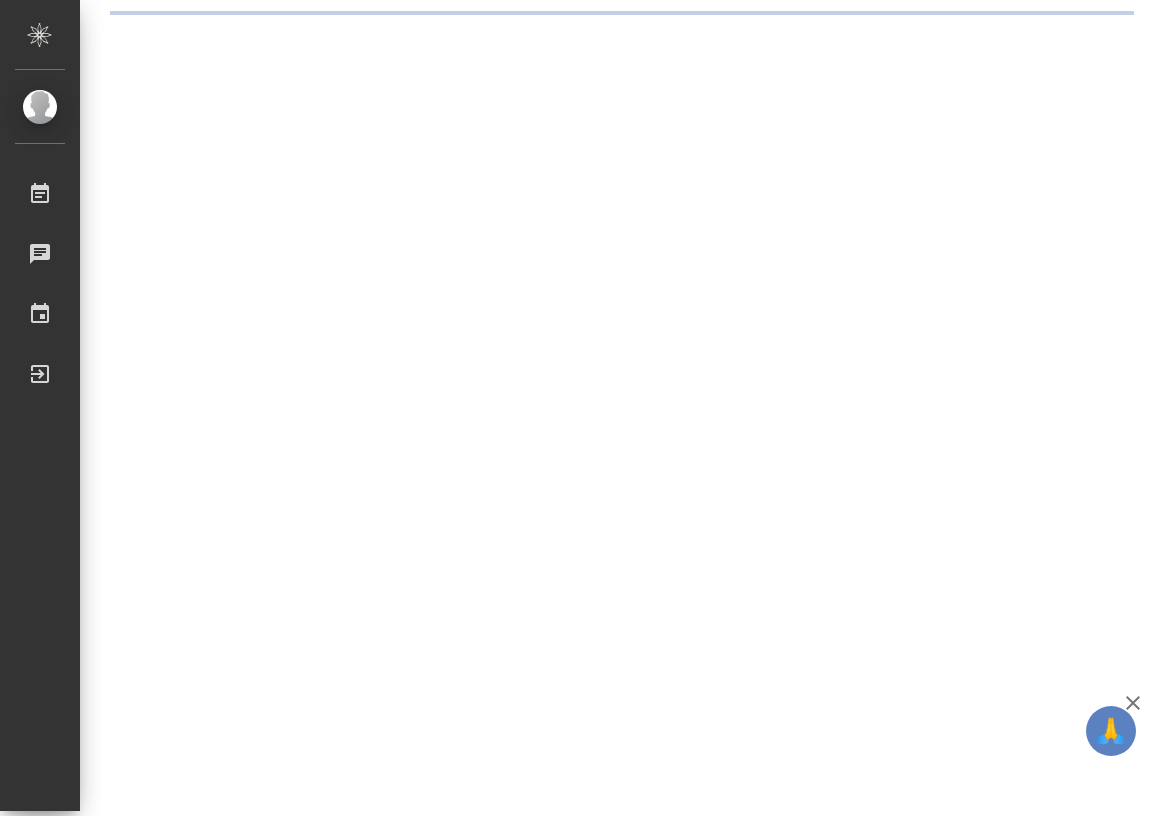 scroll, scrollTop: 0, scrollLeft: 0, axis: both 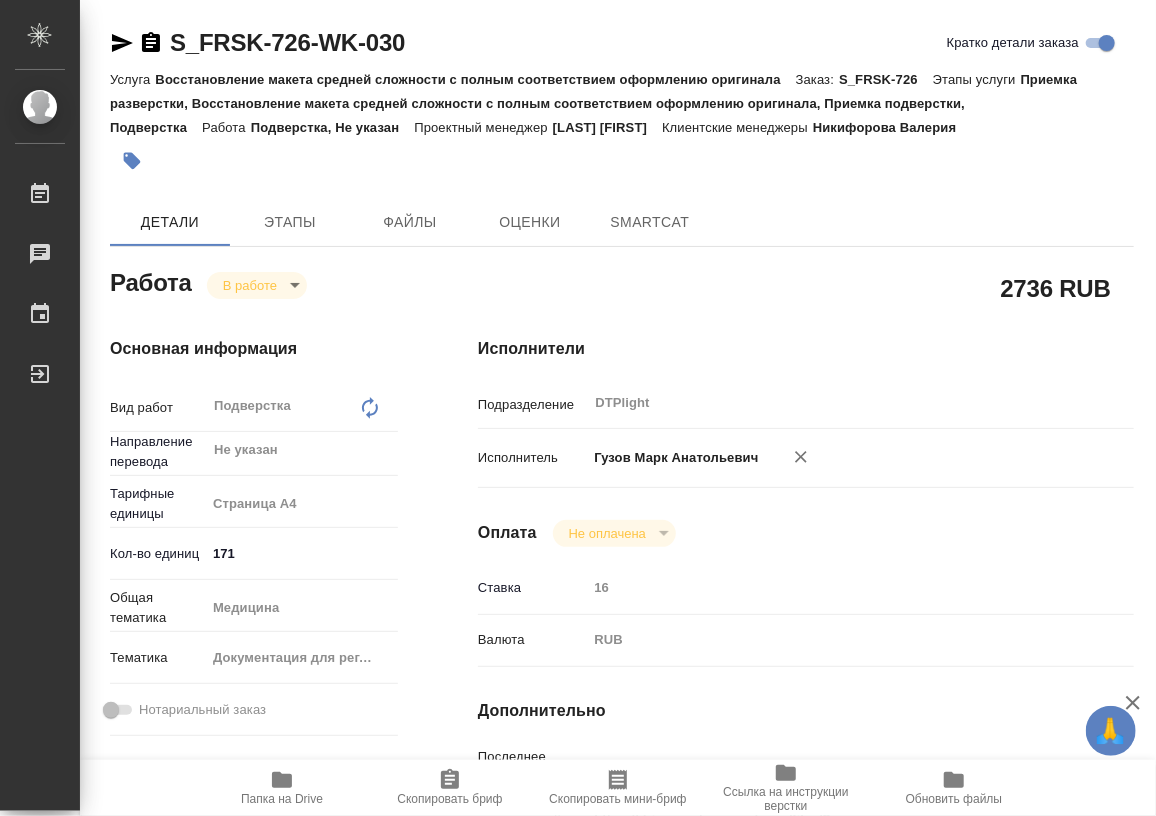 type on "x" 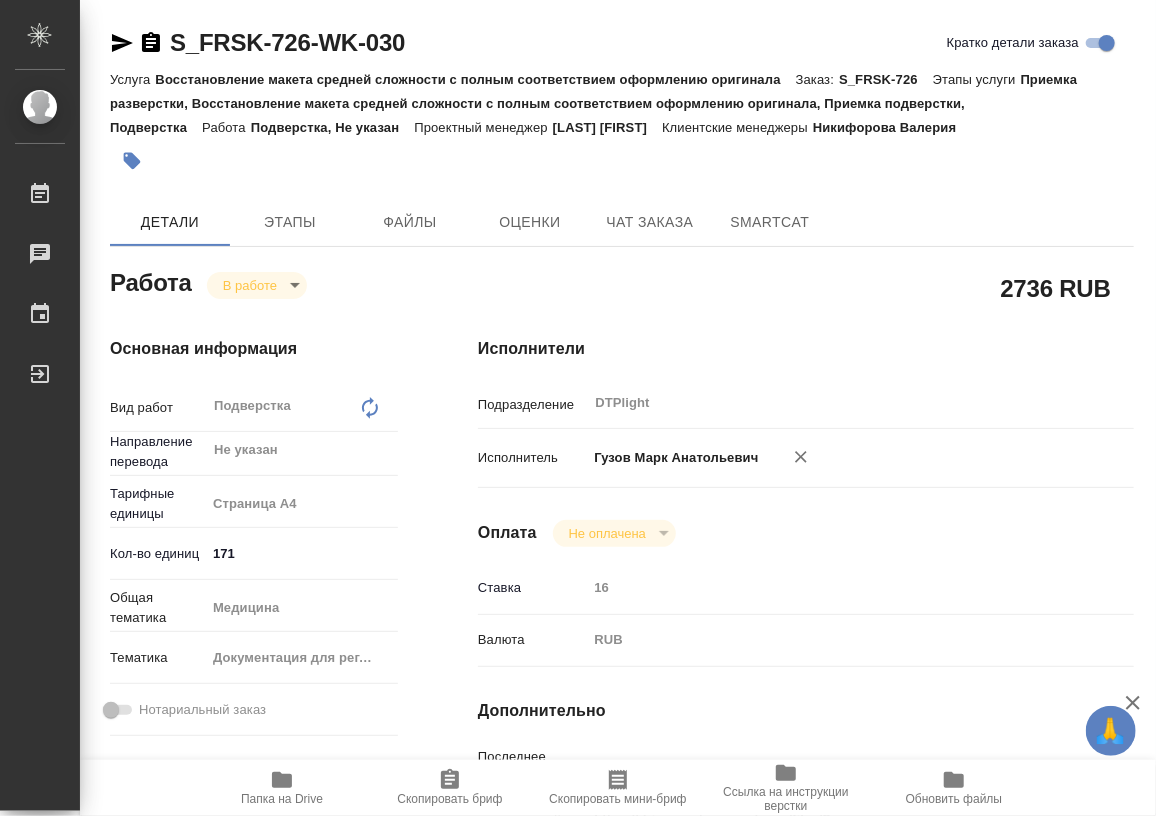 type on "x" 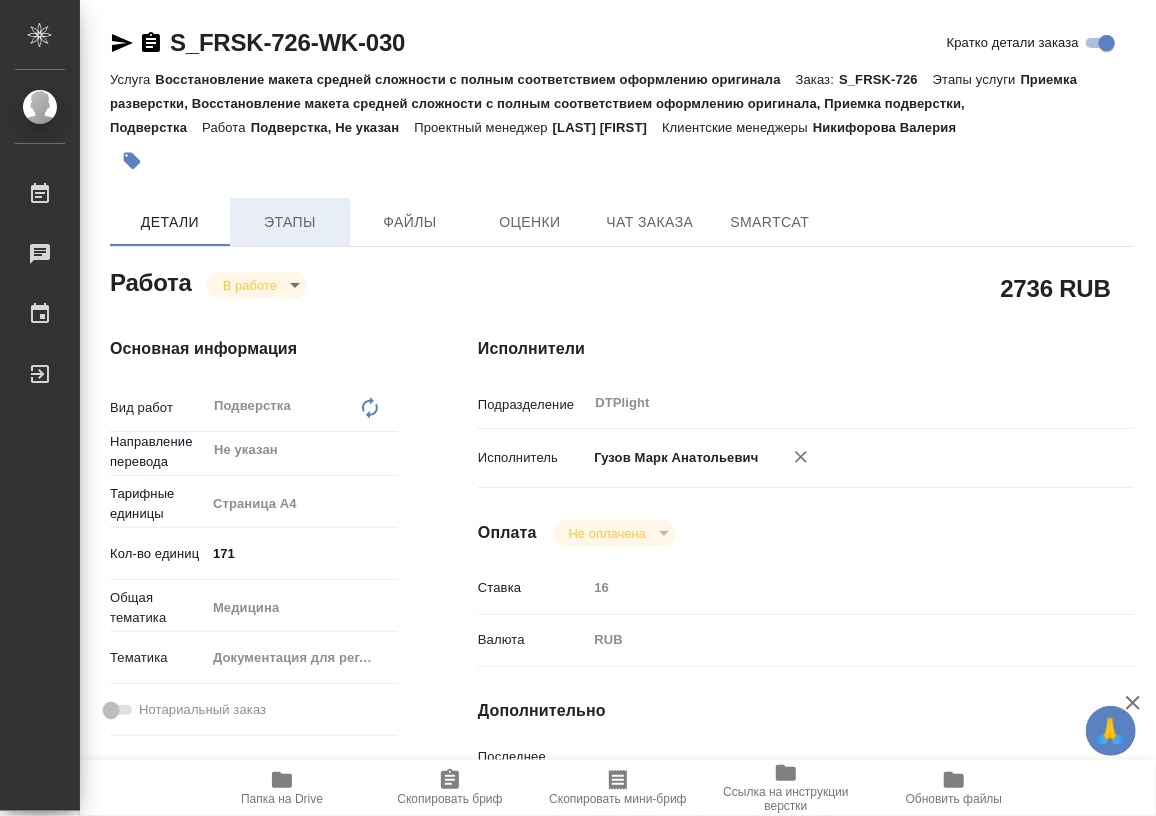 type on "x" 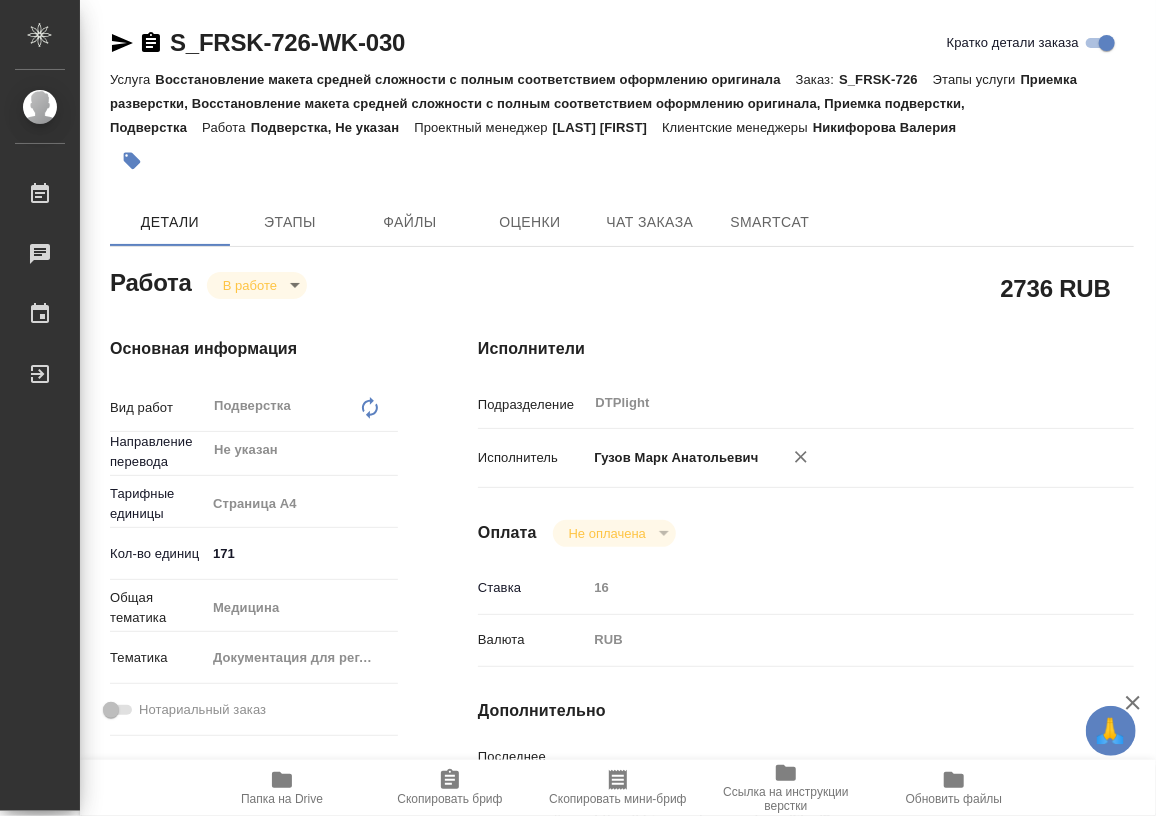 type on "x" 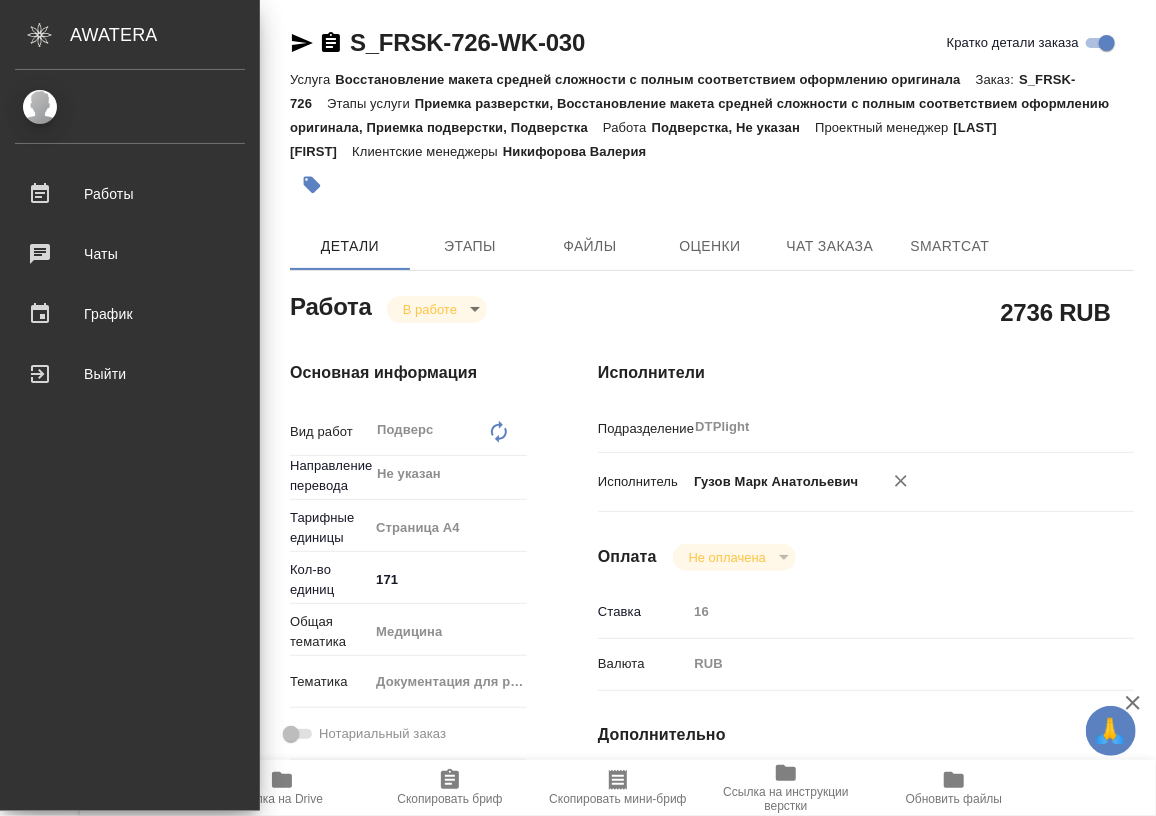 type on "x" 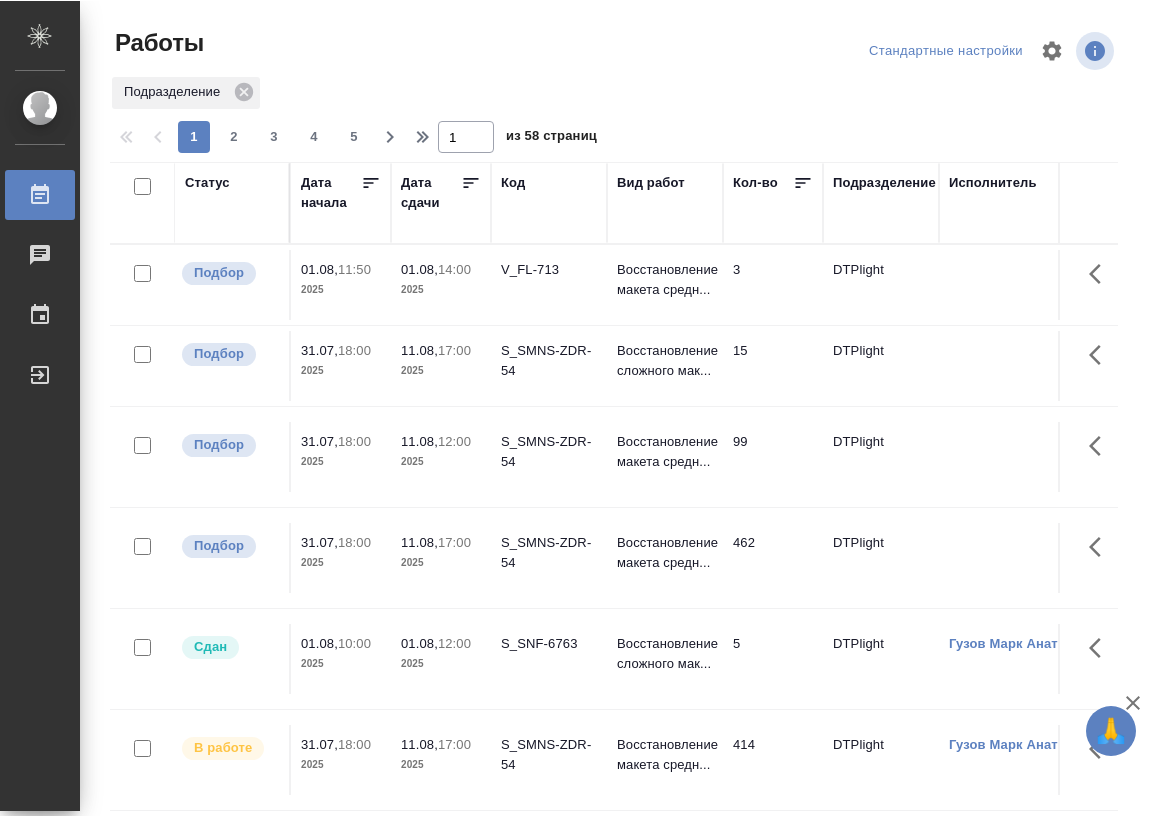 scroll, scrollTop: 0, scrollLeft: 0, axis: both 